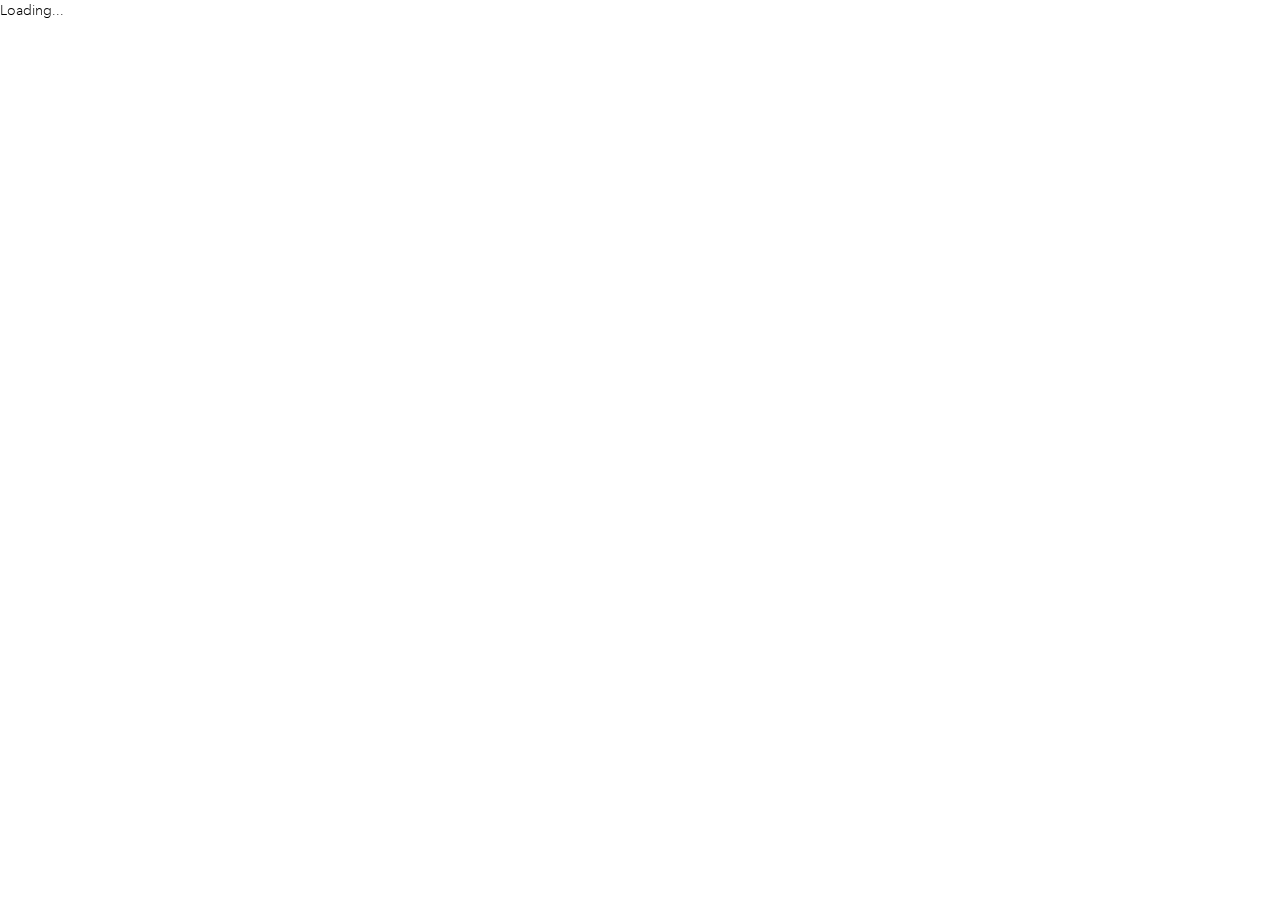 scroll, scrollTop: 0, scrollLeft: 0, axis: both 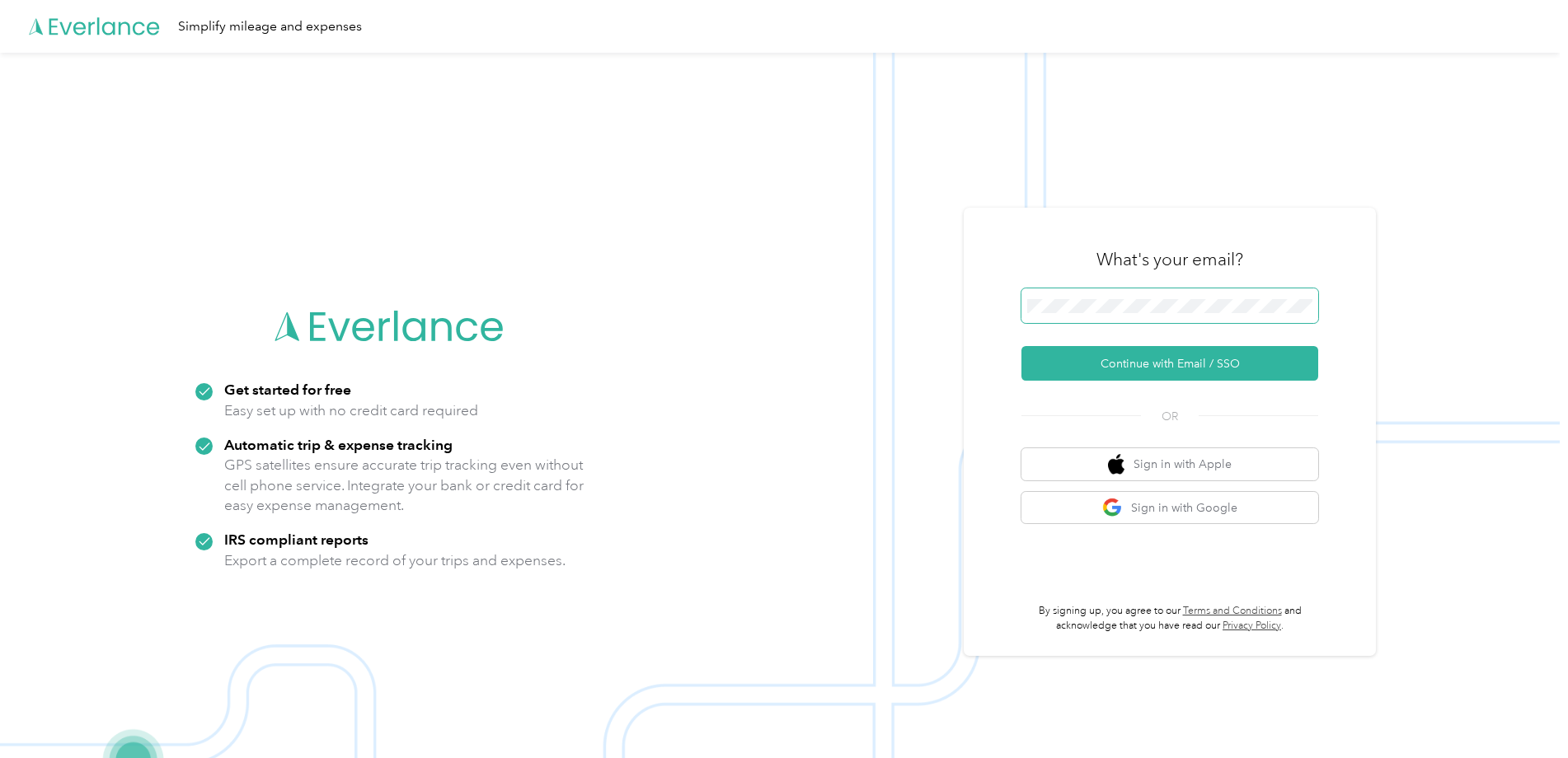 click at bounding box center [1170, 306] 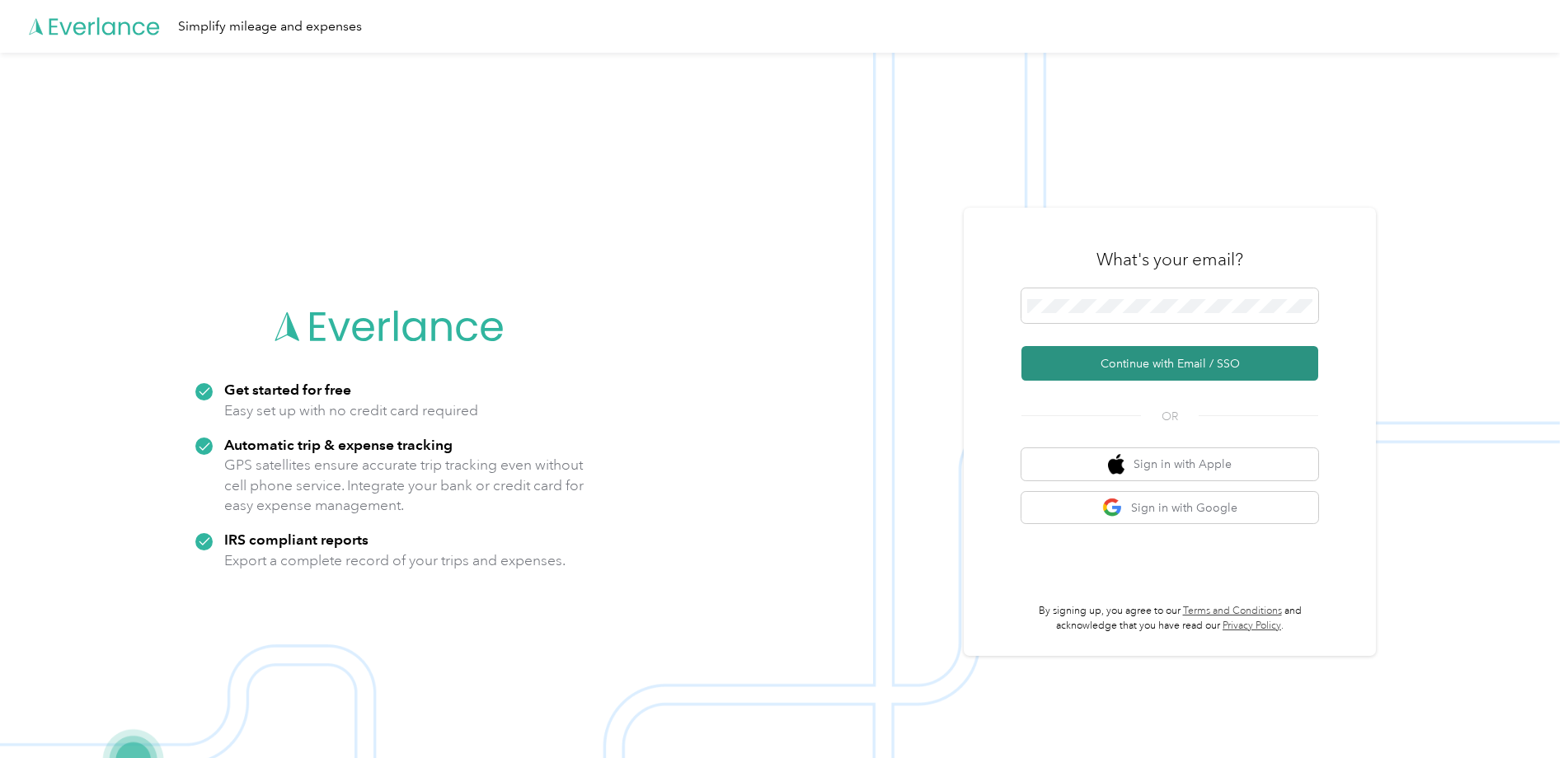 click on "Continue with Email / SSO" at bounding box center (1170, 363) 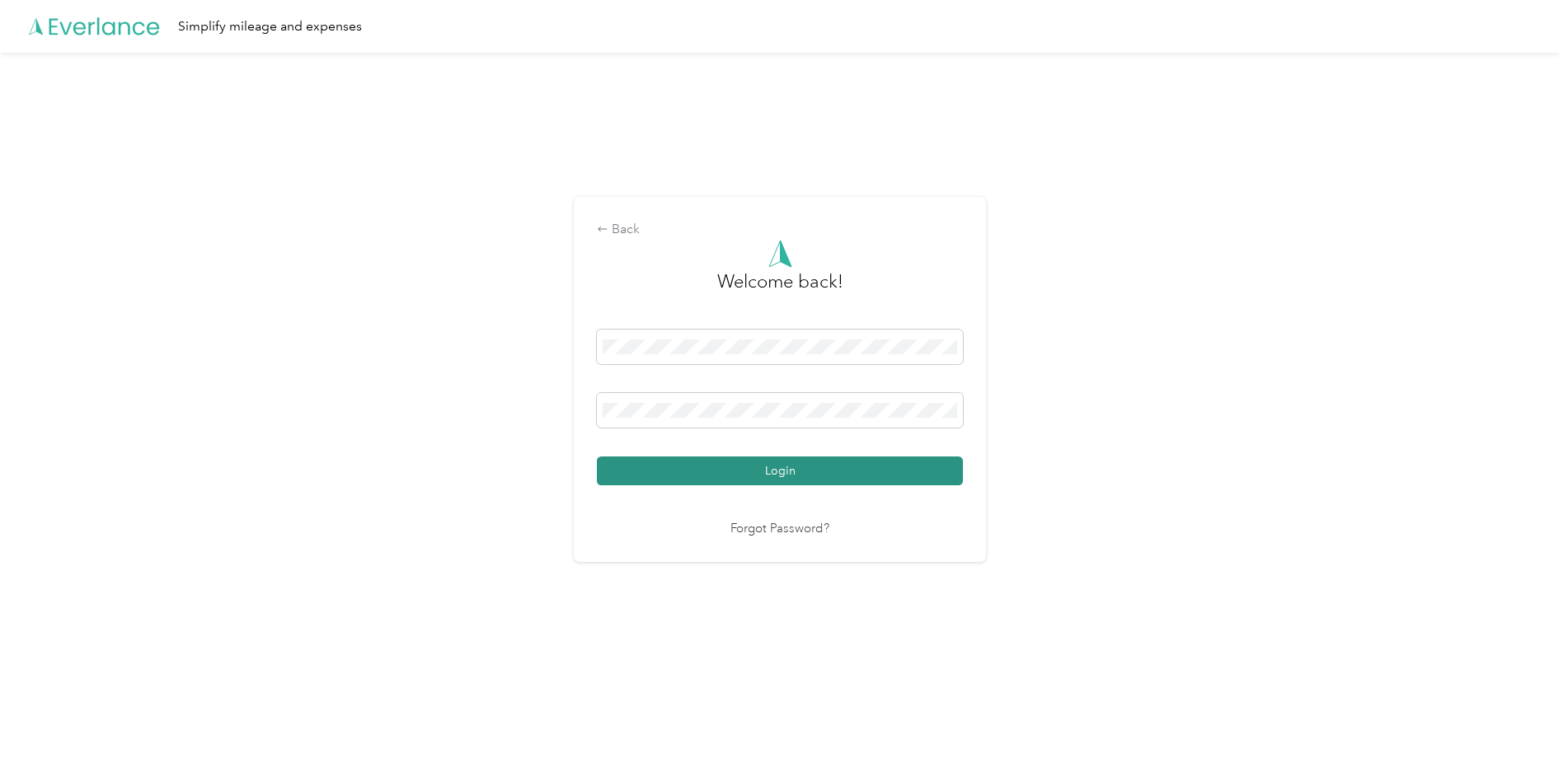 click on "Login" at bounding box center (780, 470) 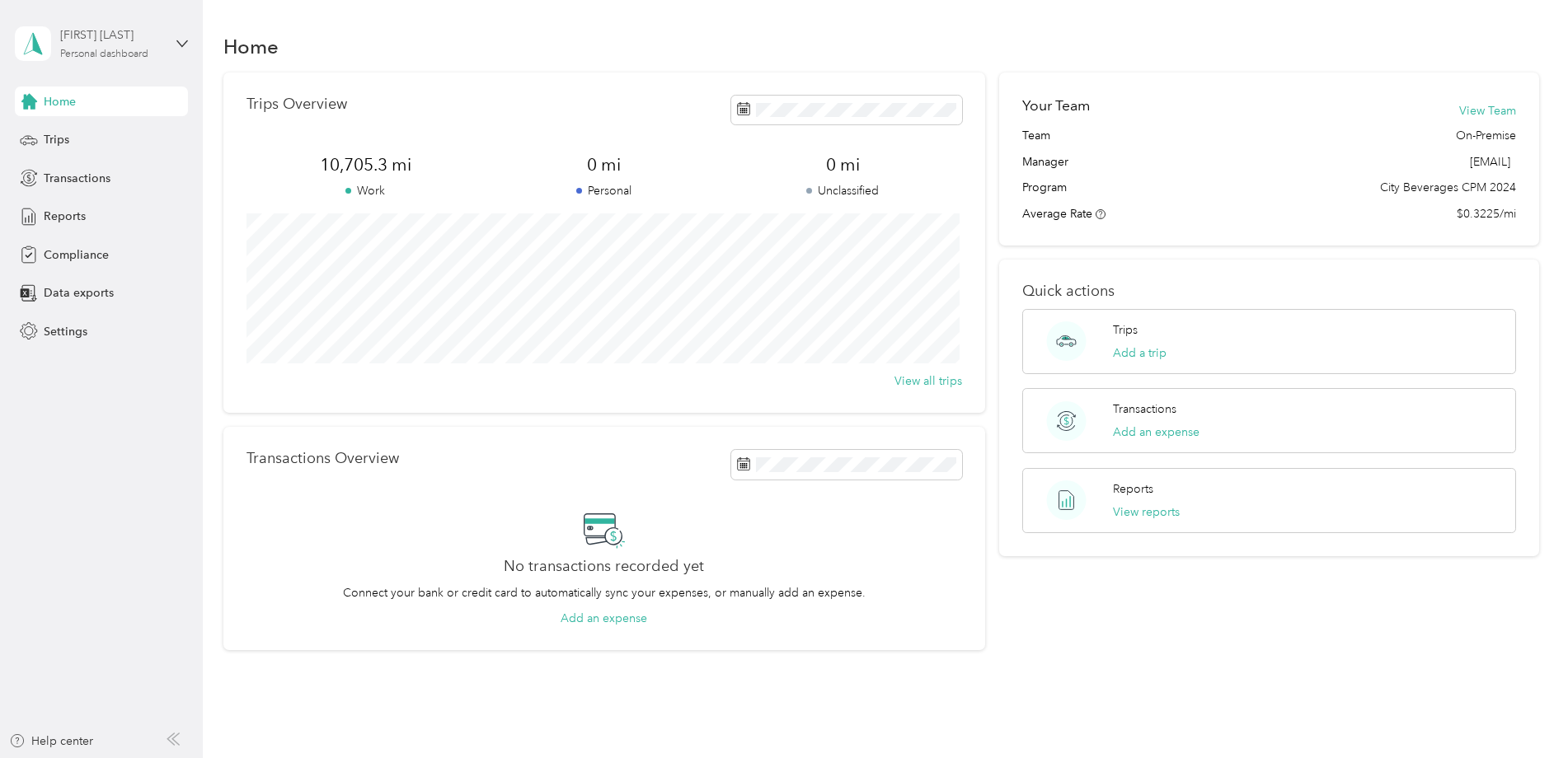 click on "[FIRST] [LAST] Personal dashboard" at bounding box center (111, 43) 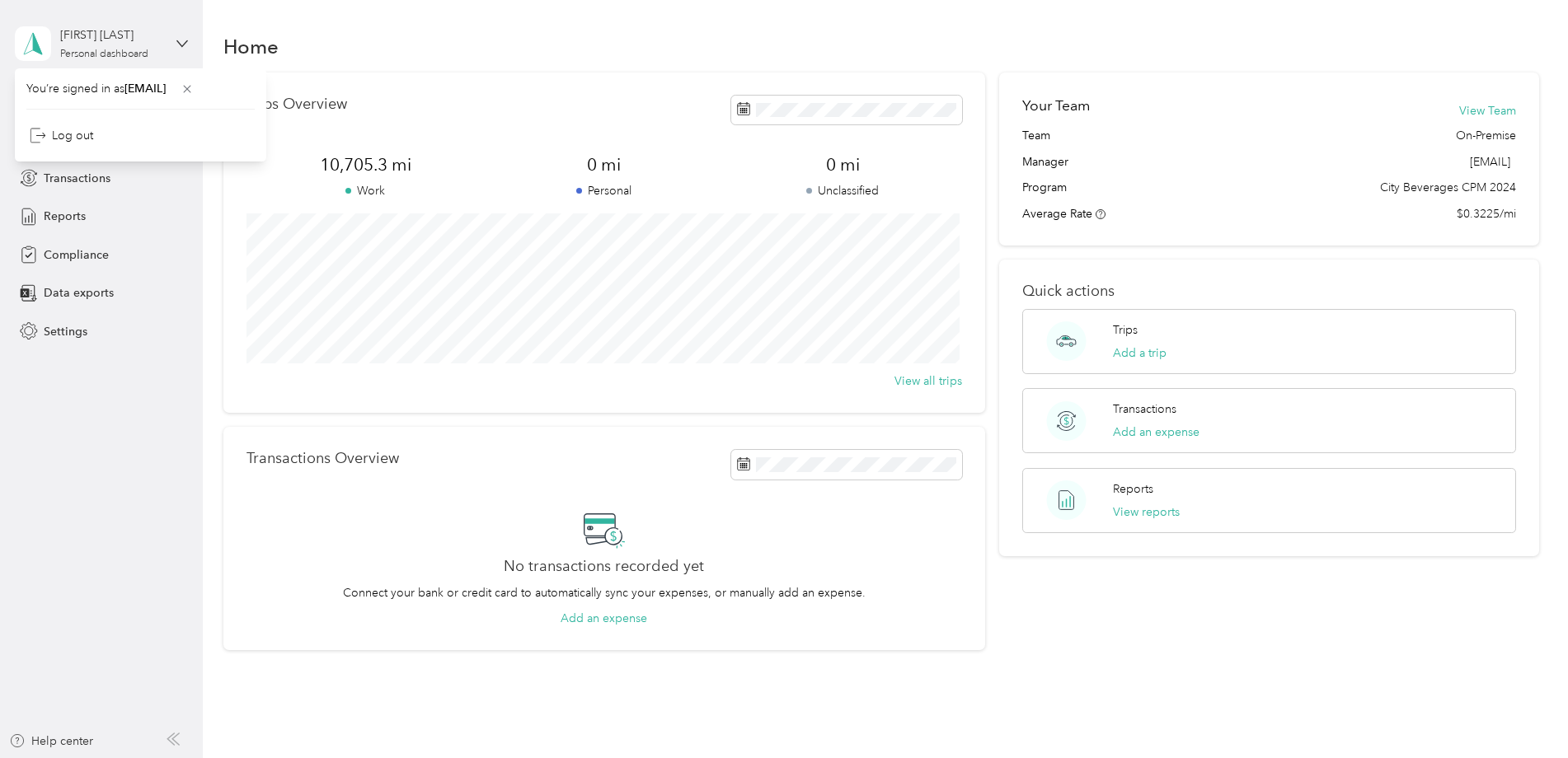 click on "[FIRST] [LAST] Personal dashboard" at bounding box center (101, 44) 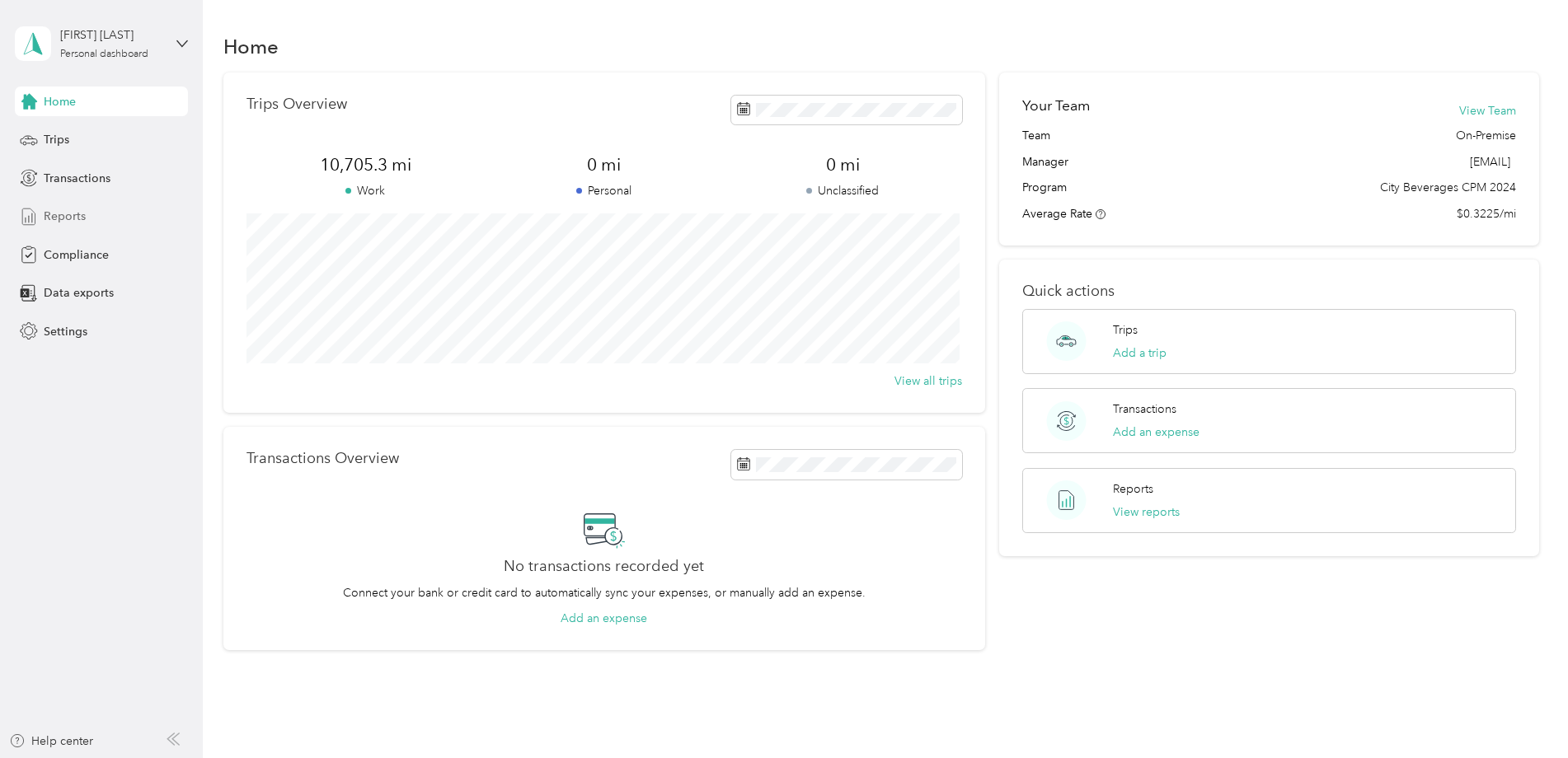 click on "Reports" at bounding box center [101, 217] 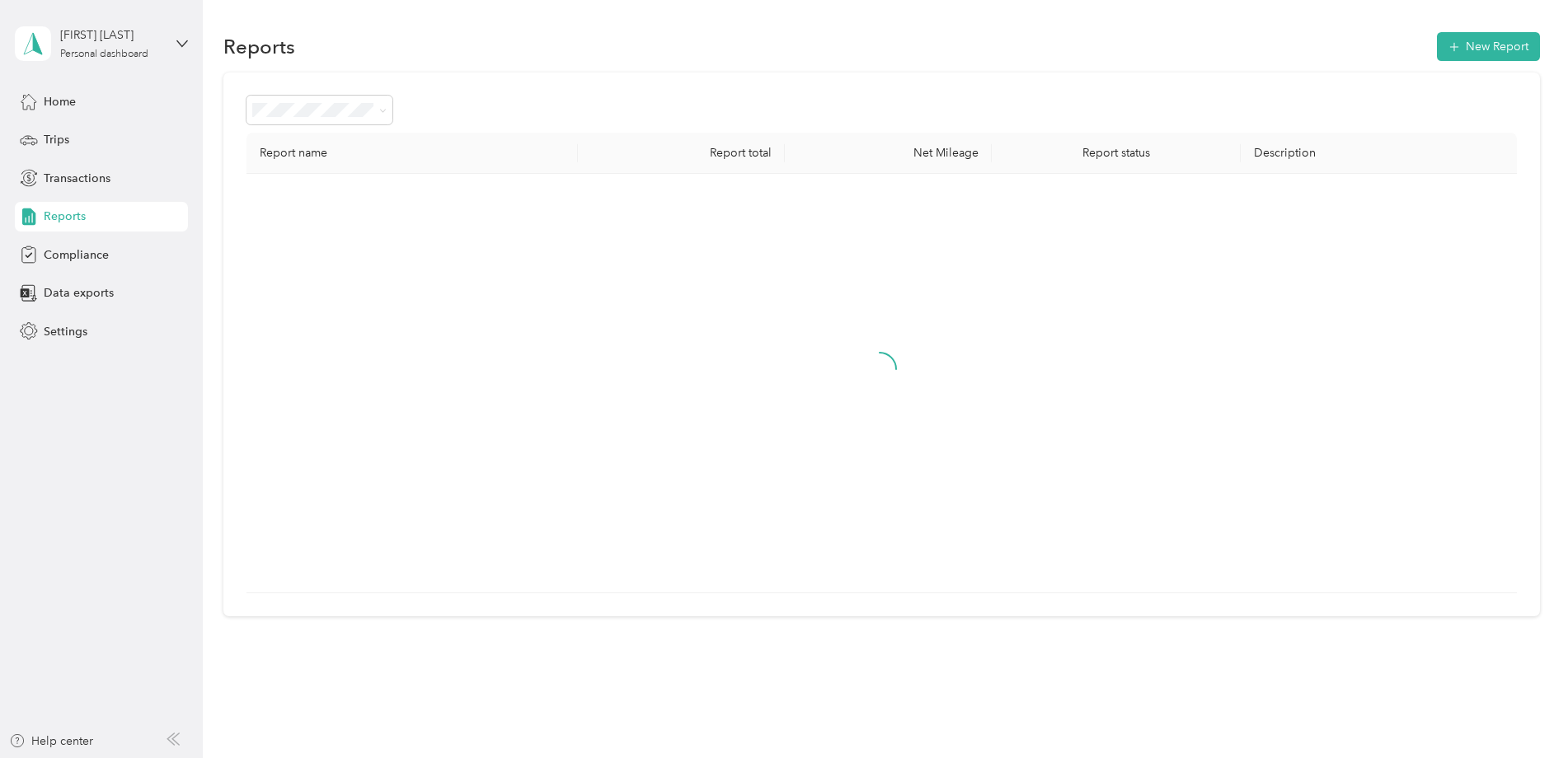 click on "[FIRST] [LAST] Personal dashboard Home Trips Transactions Reports Compliance Data exports Settings   Help center" at bounding box center (101, 379) 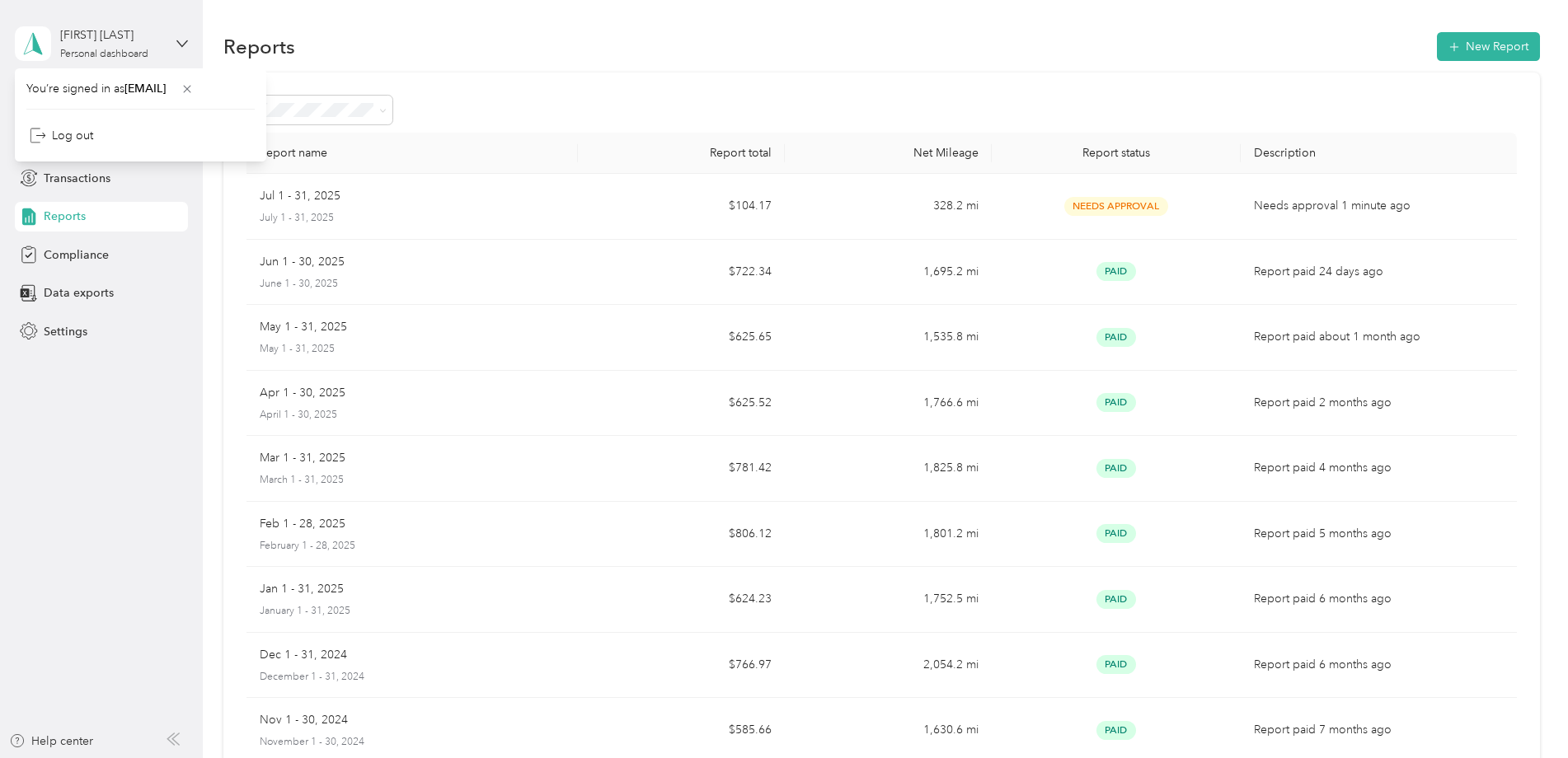 click on "[FIRST] [LAST] Personal dashboard" at bounding box center [101, 44] 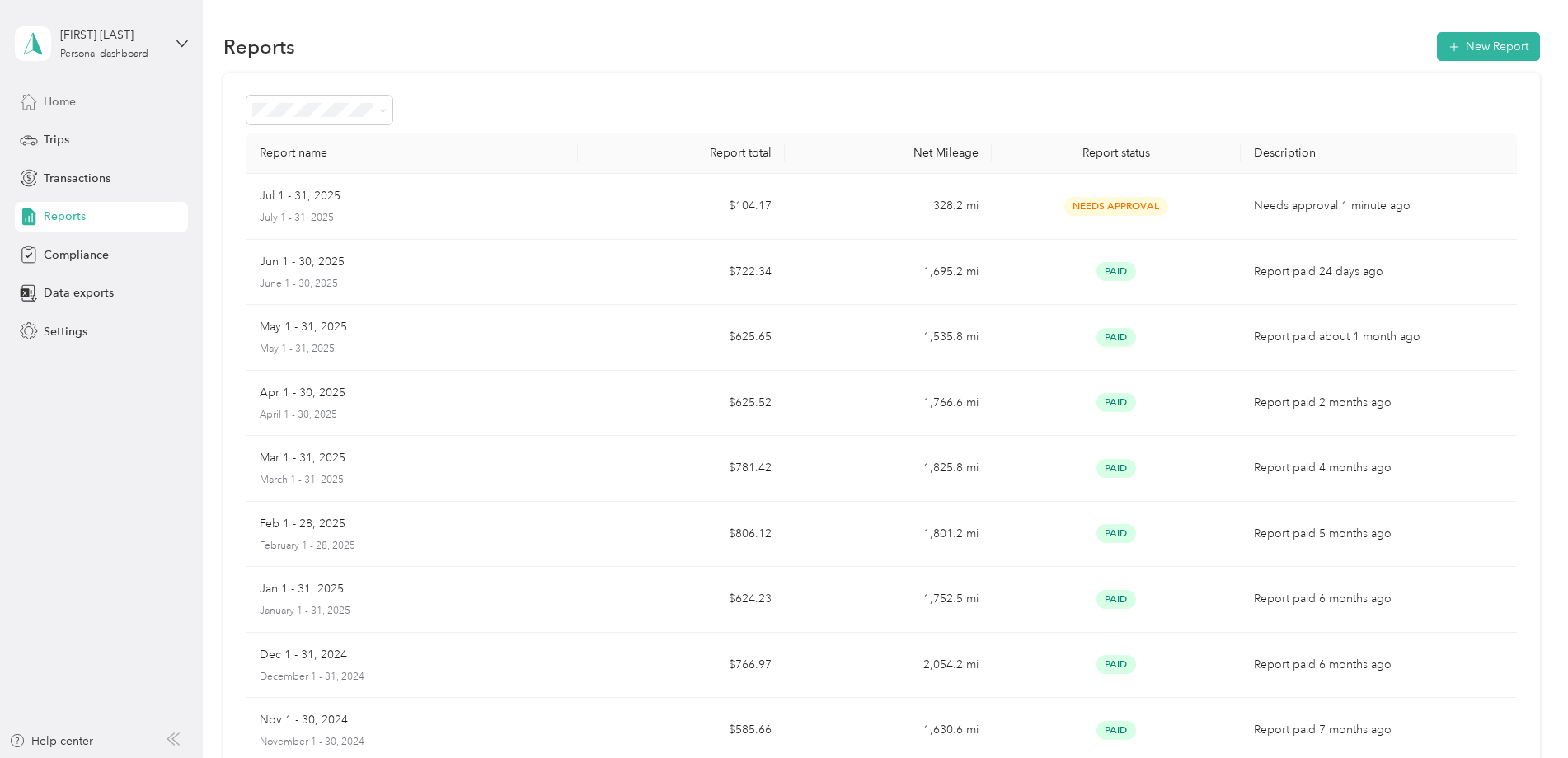 click on "Home" at bounding box center (59, 101) 